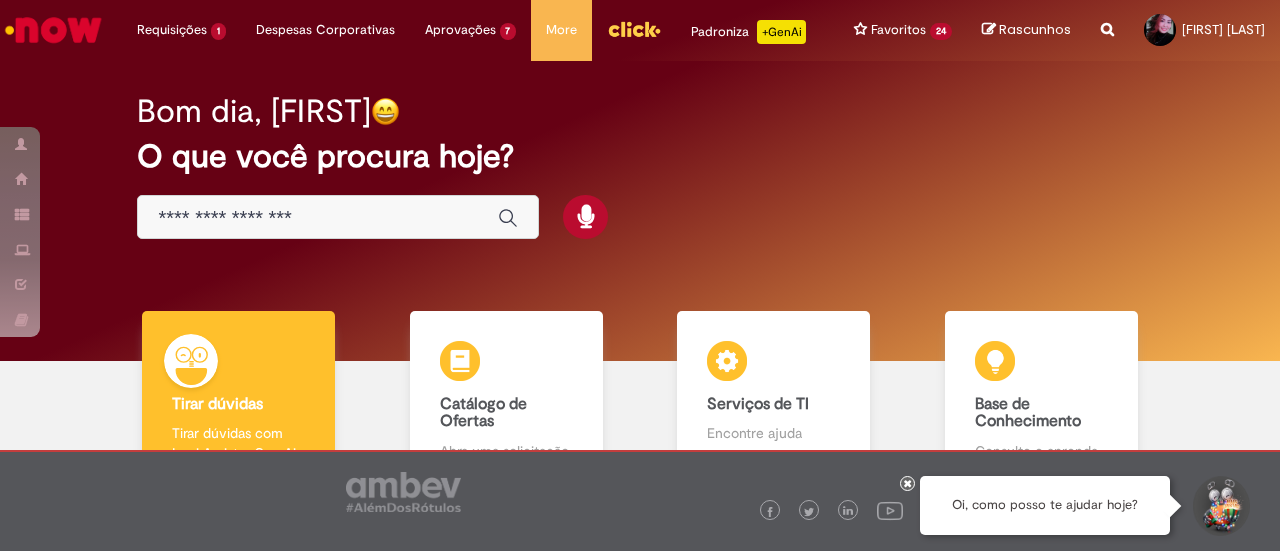 scroll, scrollTop: 0, scrollLeft: 0, axis: both 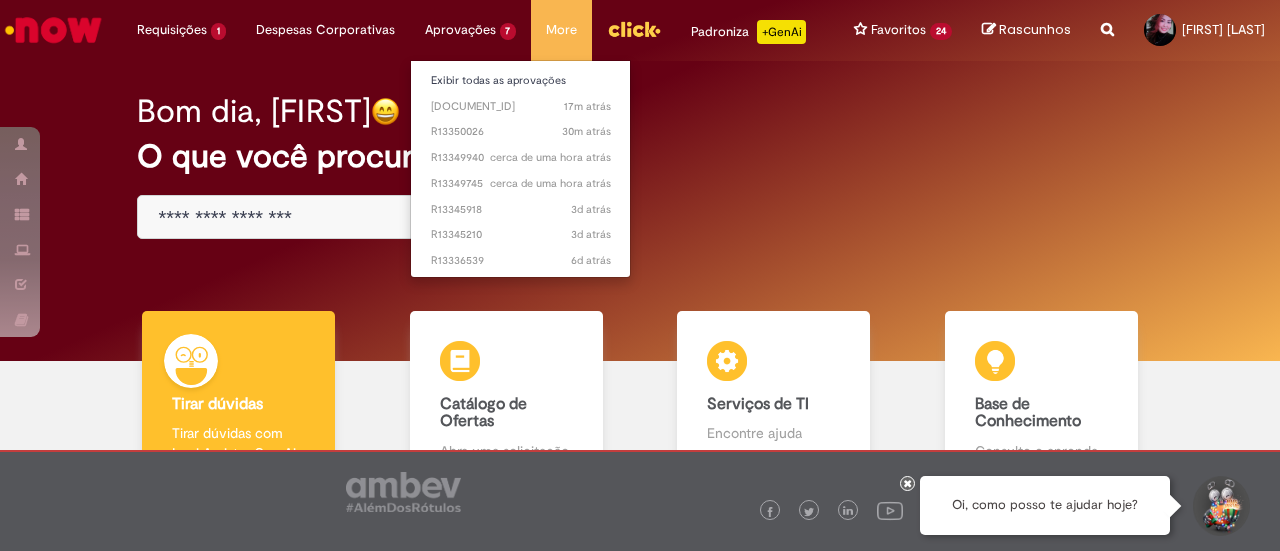 click on "Aprovações   7
Exibir todas as aprovações
17m atrás 17 minutos atrás  [DOCUMENT_ID]
30m atrás 30 minutos atrás  [DOCUMENT_ID]
cerca de uma hora atrás cerca de uma hora atrás  [DOCUMENT_ID]
cerca de uma hora atrás cerca de uma hora atrás  [DOCUMENT_ID]
3d atrás 3 dias atrás  [DOCUMENT_ID]
3d atrás 3 dias atrás  [DOCUMENT_ID]
6d atrás 6 dias atrás  [DOCUMENT_ID]" at bounding box center (181, 30) 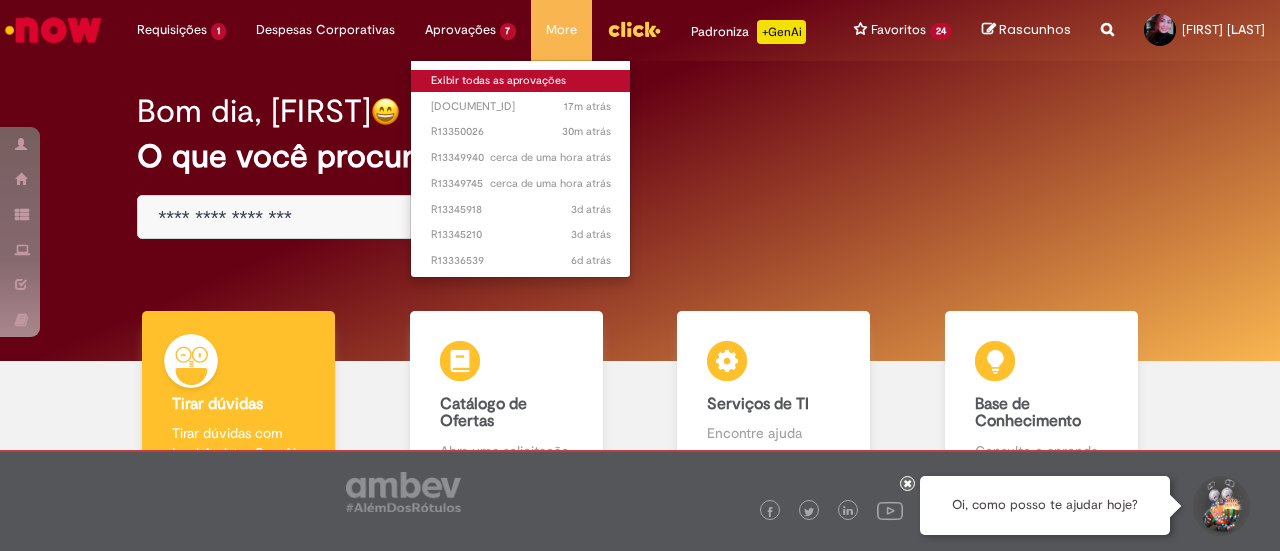 click on "Exibir todas as aprovações" at bounding box center [521, 81] 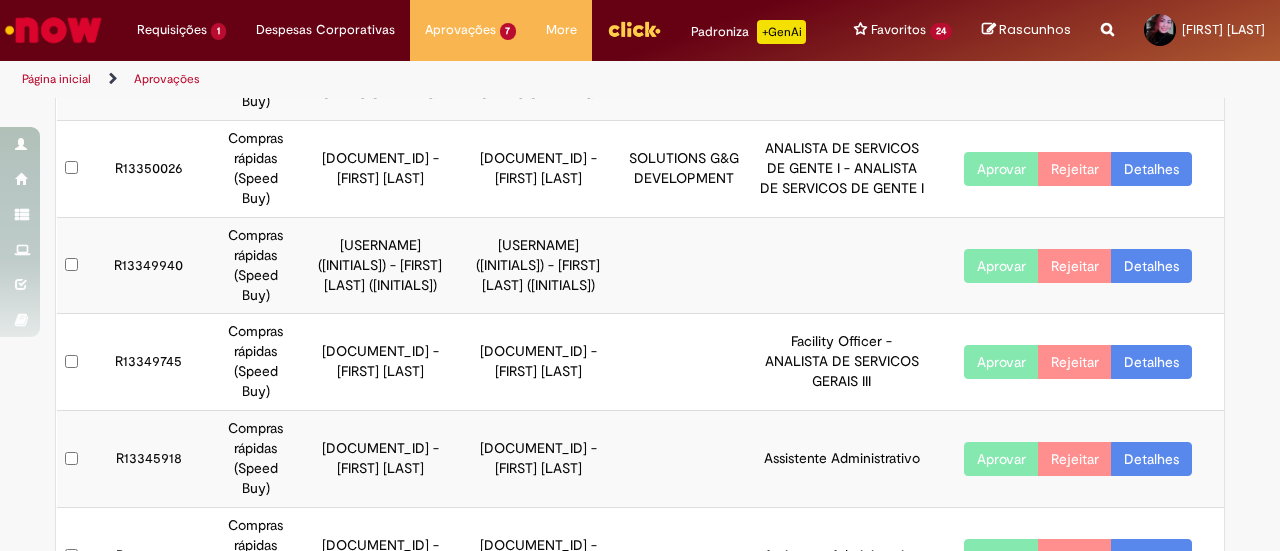 scroll, scrollTop: 100, scrollLeft: 0, axis: vertical 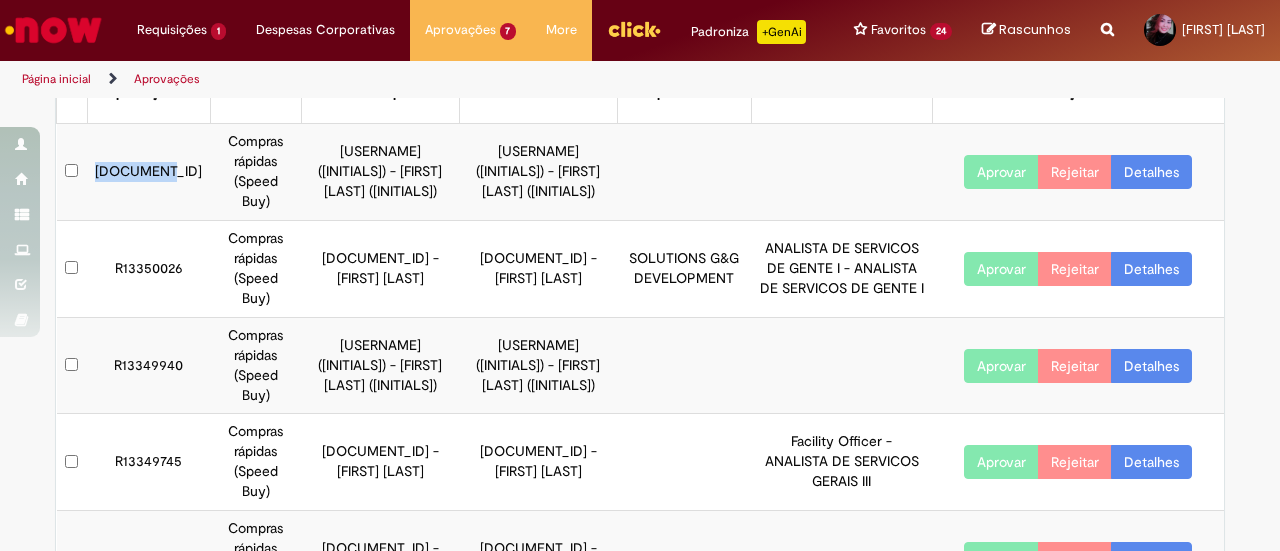 drag, startPoint x: 158, startPoint y: 167, endPoint x: 94, endPoint y: 173, distance: 64.28063 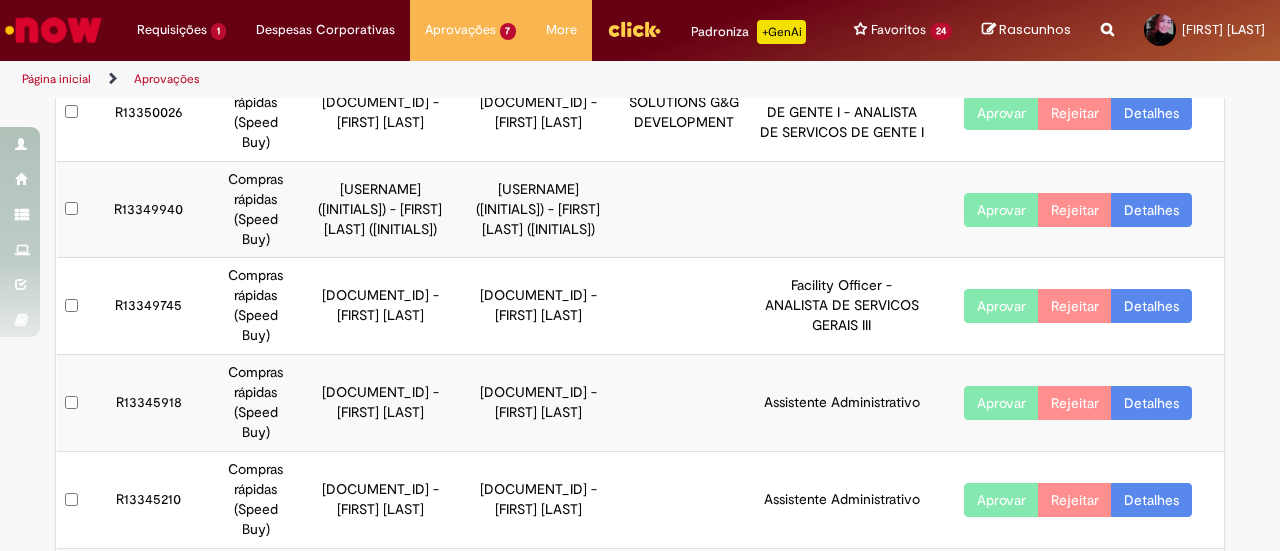 scroll, scrollTop: 282, scrollLeft: 0, axis: vertical 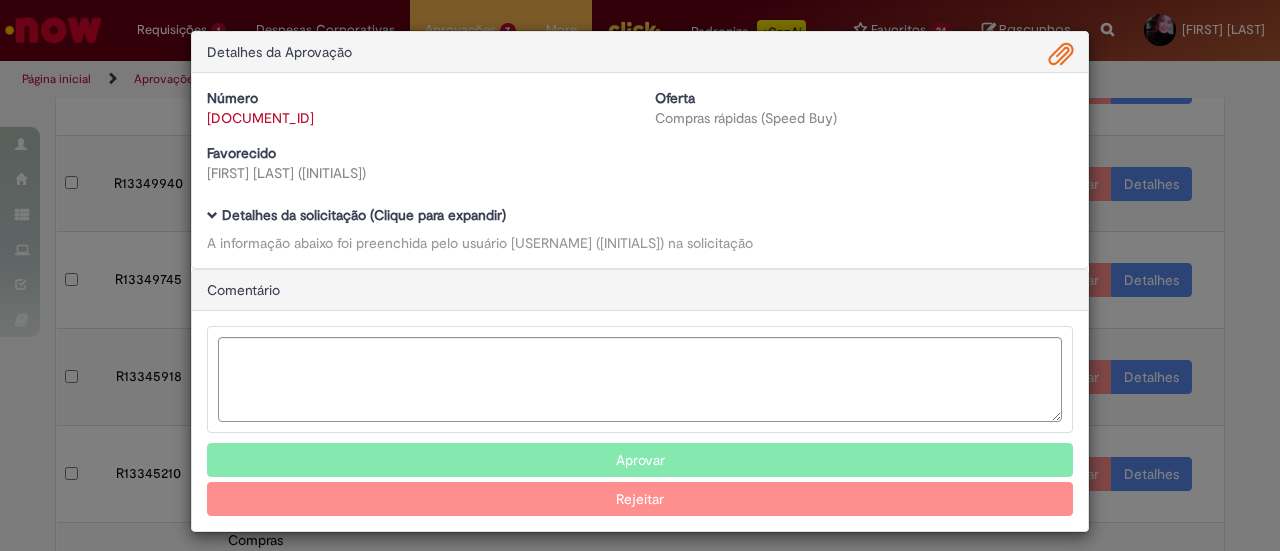 click at bounding box center [212, 215] 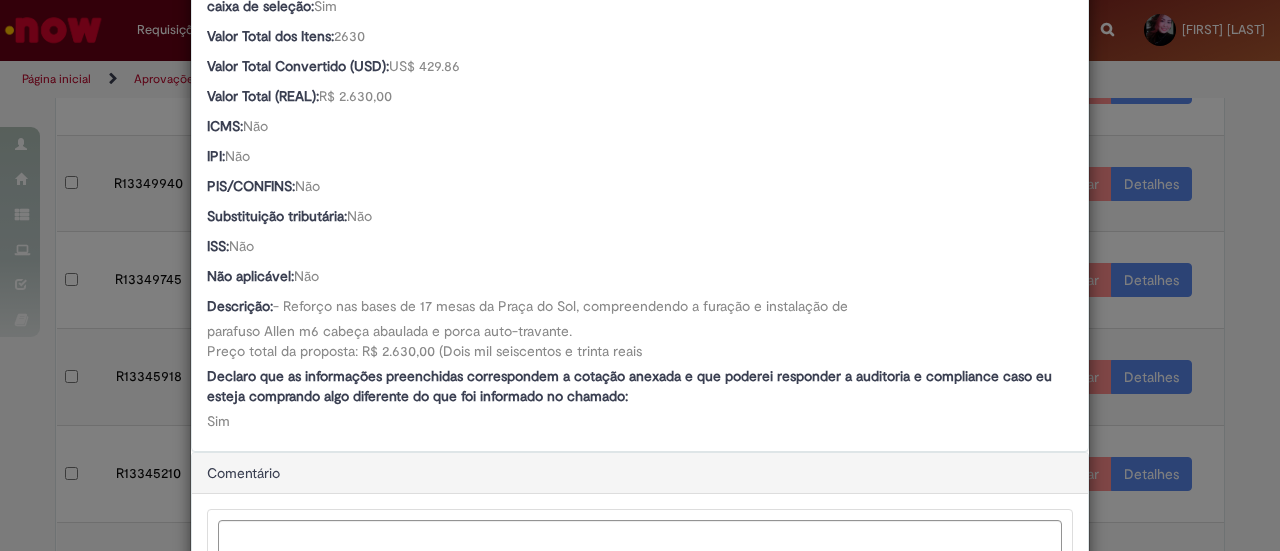 scroll, scrollTop: 1300, scrollLeft: 0, axis: vertical 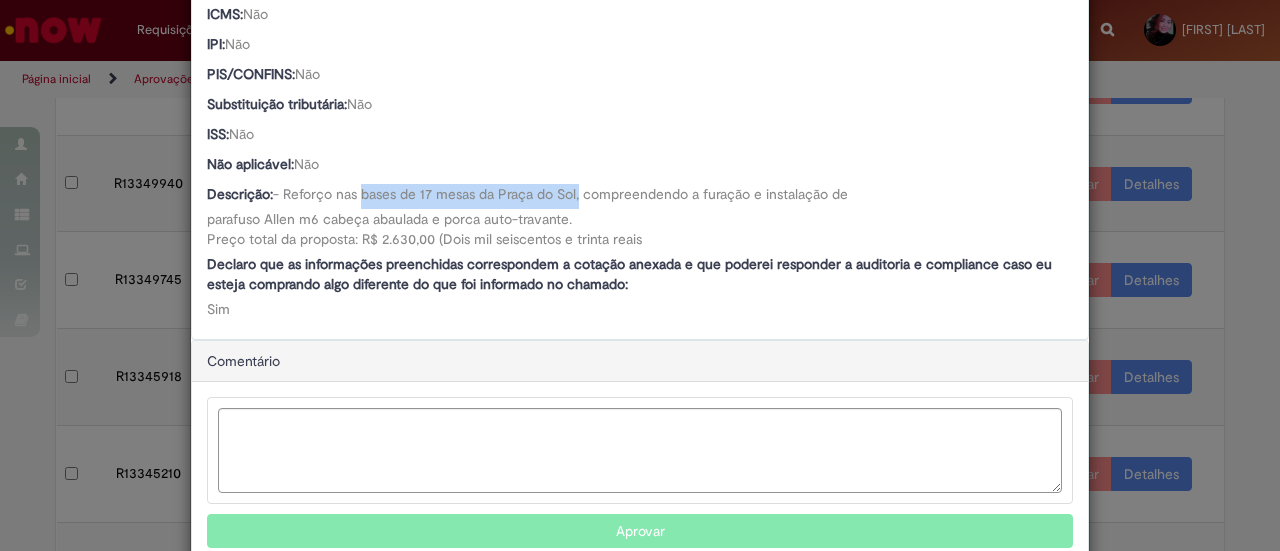 drag, startPoint x: 360, startPoint y: 187, endPoint x: 575, endPoint y: 197, distance: 215.23244 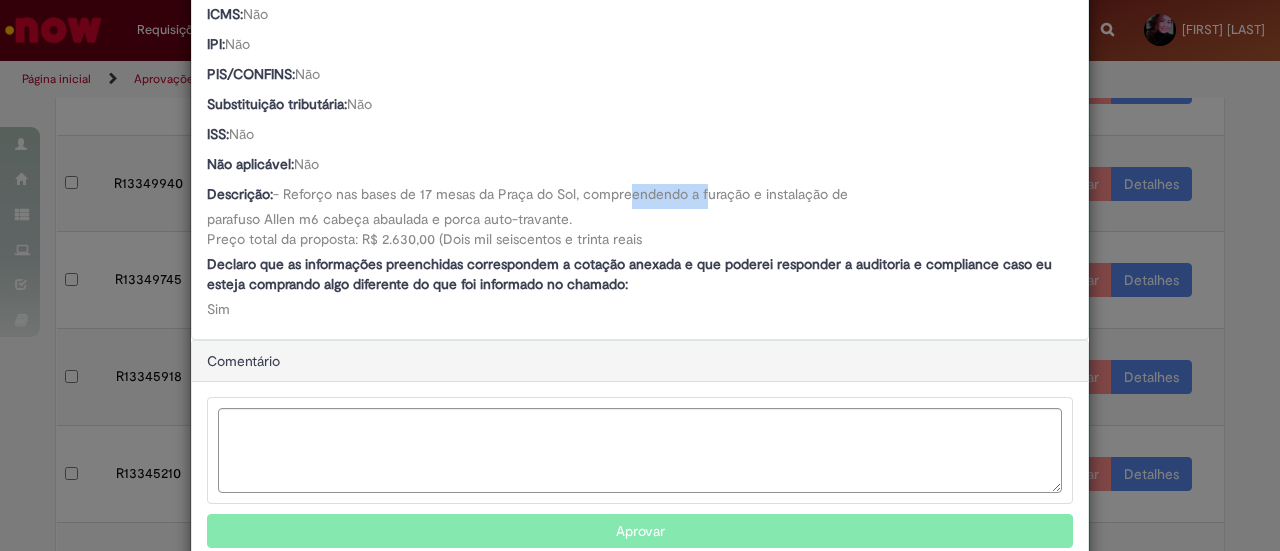drag, startPoint x: 632, startPoint y: 197, endPoint x: 699, endPoint y: 197, distance: 67 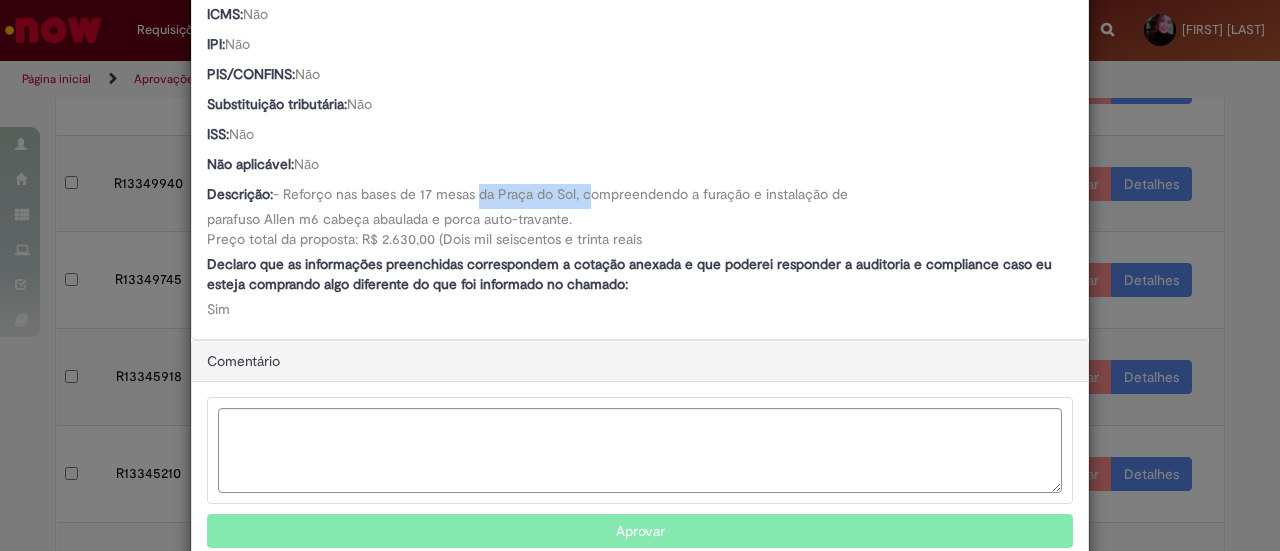 drag, startPoint x: 476, startPoint y: 192, endPoint x: 654, endPoint y: 200, distance: 178.17969 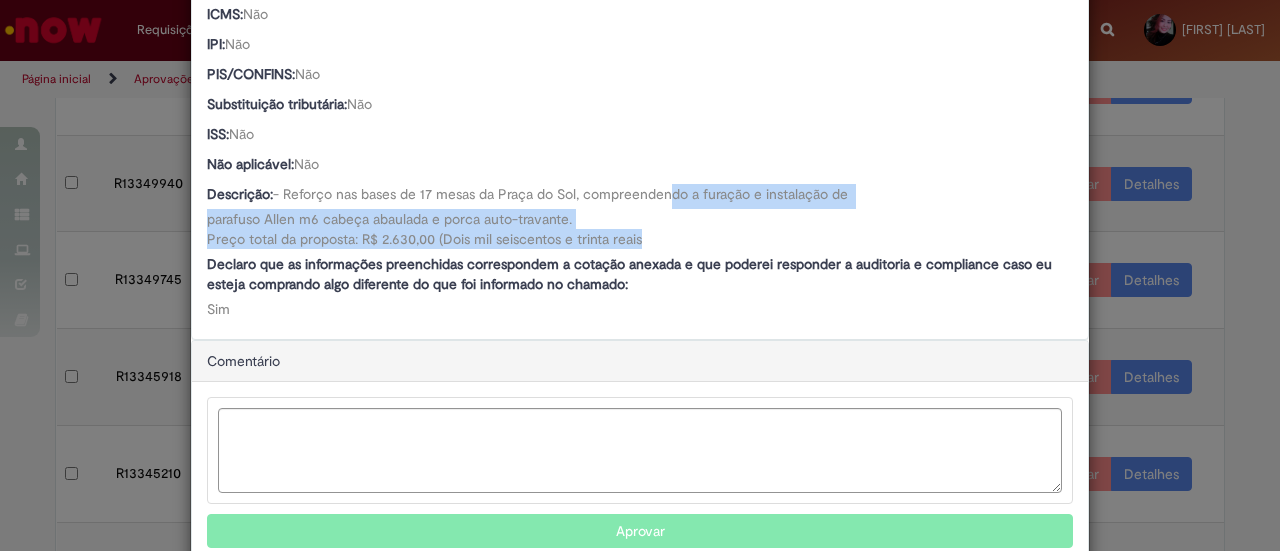 drag, startPoint x: 686, startPoint y: 197, endPoint x: 675, endPoint y: 235, distance: 39.56008 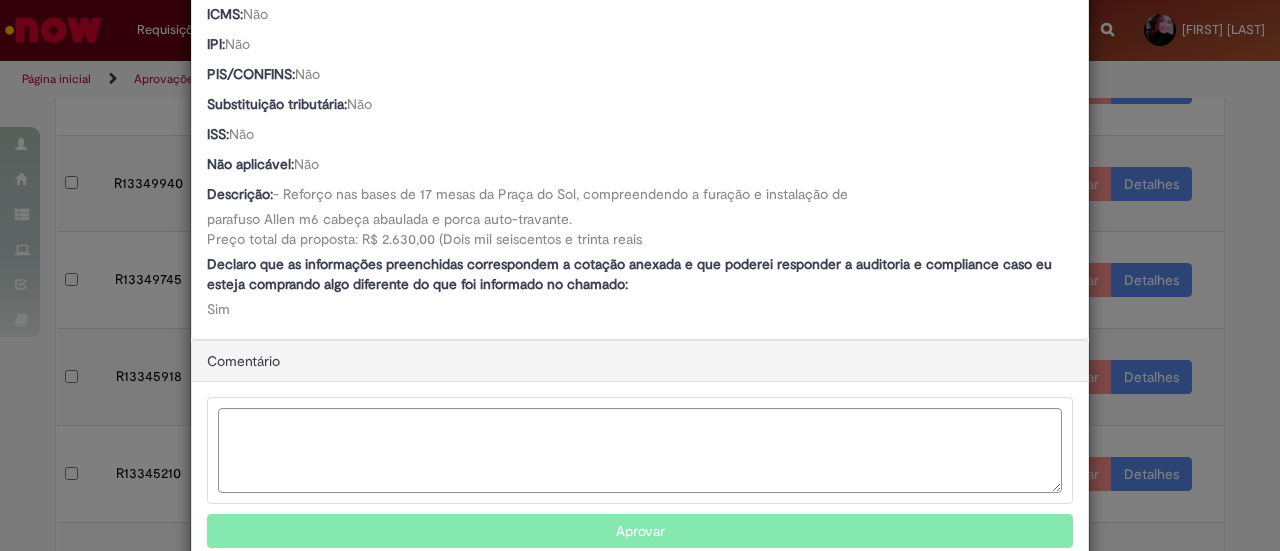scroll, scrollTop: 800, scrollLeft: 0, axis: vertical 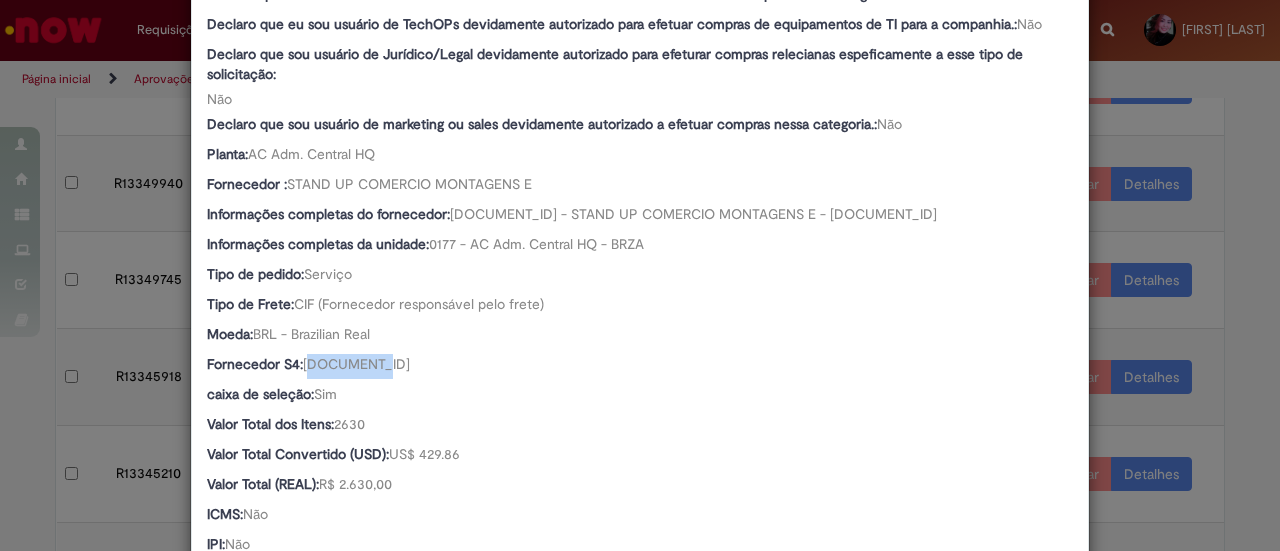 drag, startPoint x: 306, startPoint y: 361, endPoint x: 376, endPoint y: 361, distance: 70 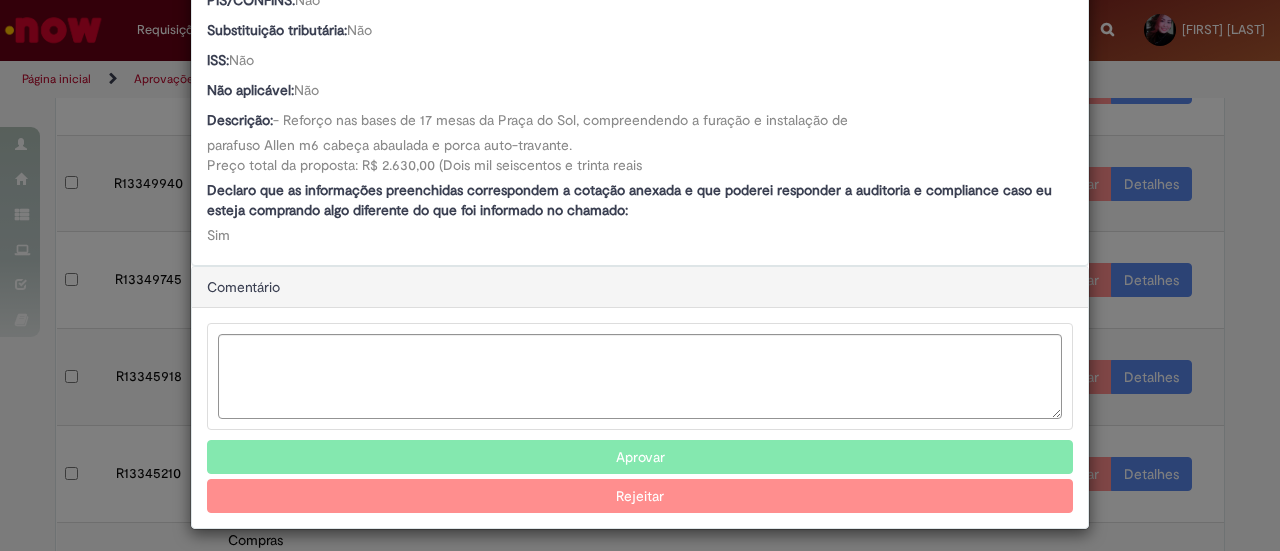 scroll, scrollTop: 1379, scrollLeft: 0, axis: vertical 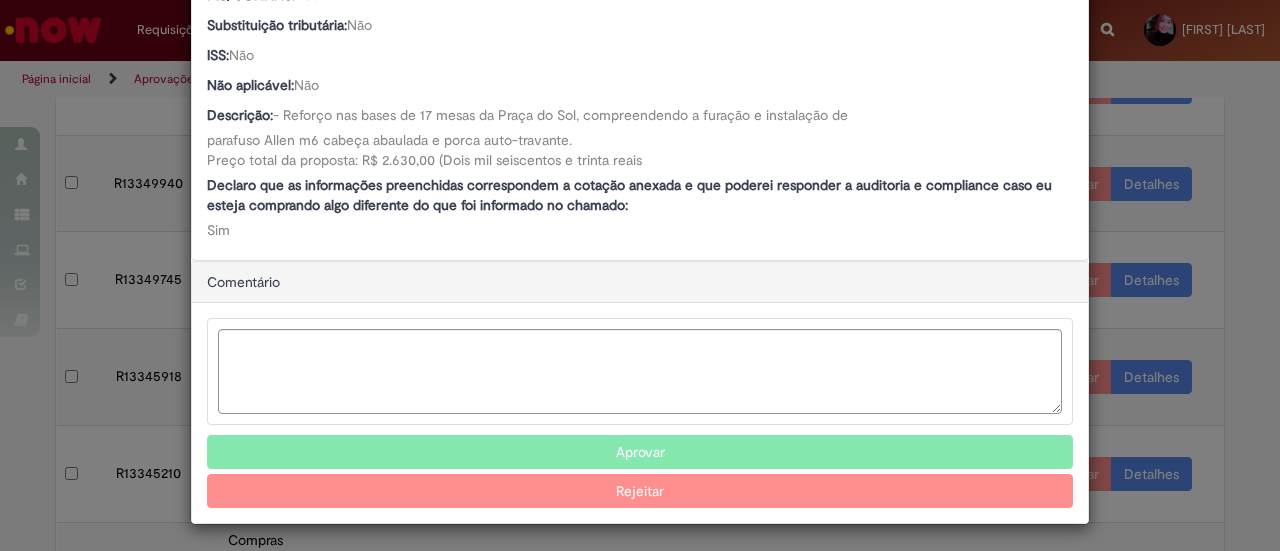 click on "Aprovar" at bounding box center (640, 452) 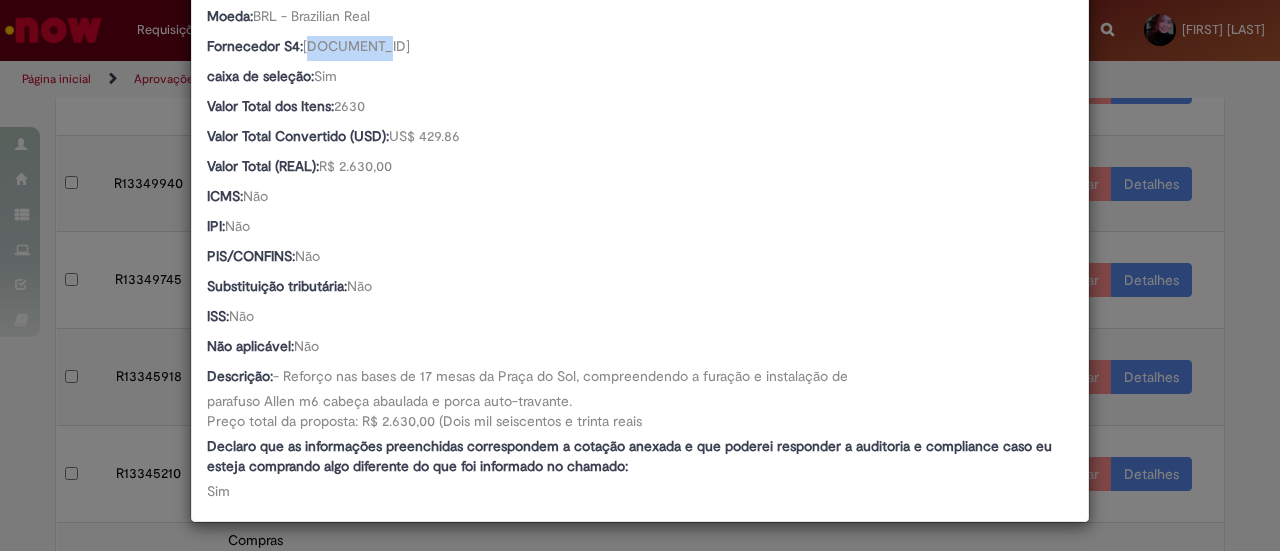 scroll, scrollTop: 818, scrollLeft: 0, axis: vertical 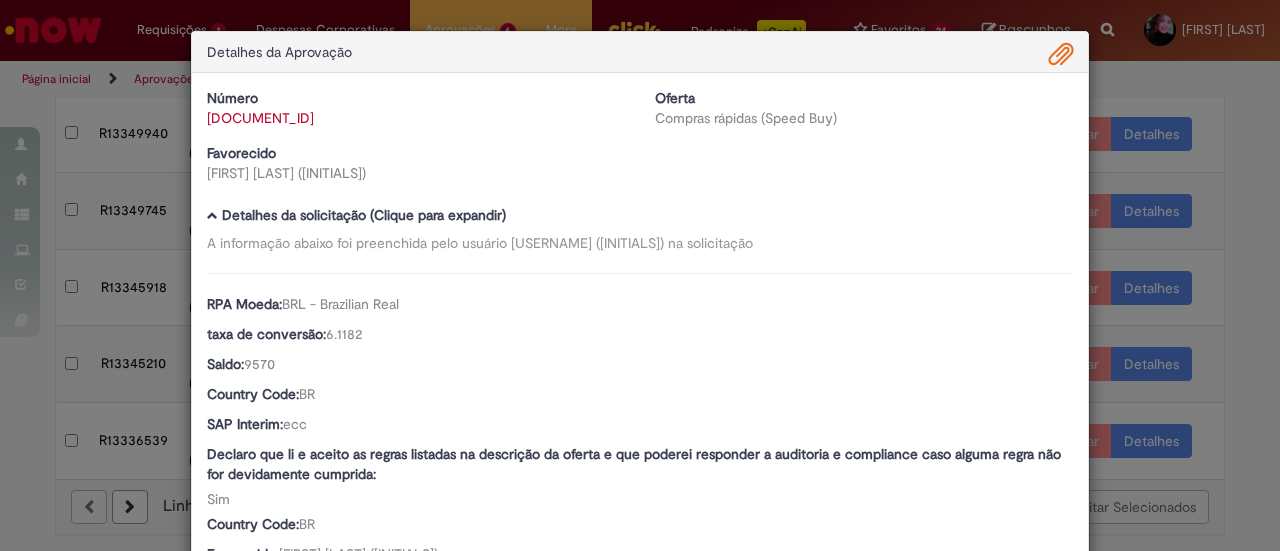 click on "Detalhes da Aprovação
Número
[DOCUMENT_ID]
Oferta
Compras rápidas (Speed Buy)
Favorecido
[USERNAME] ([INITIALS])
Baixar arquivos da requisição
Detalhes da solicitação (Clique para expandir)
A informação abaixo foi preenchida pelo usuário [USERNAME] ([INITIALS]) na solicitação
RPA Moeda:  BRL - Brazilian Real
taxa de conversão:  6.1182
Saldo:  9570
Country Code:  BR
SAP Interim:  ecc
Declaro que li e aceito as regras listadas na descrição da oferta e que poderei responder a auditoria e compliance caso alguma regra não for devidamente cumprida:  Sim
Country Code:  BR
Favorecido:" at bounding box center [640, 275] 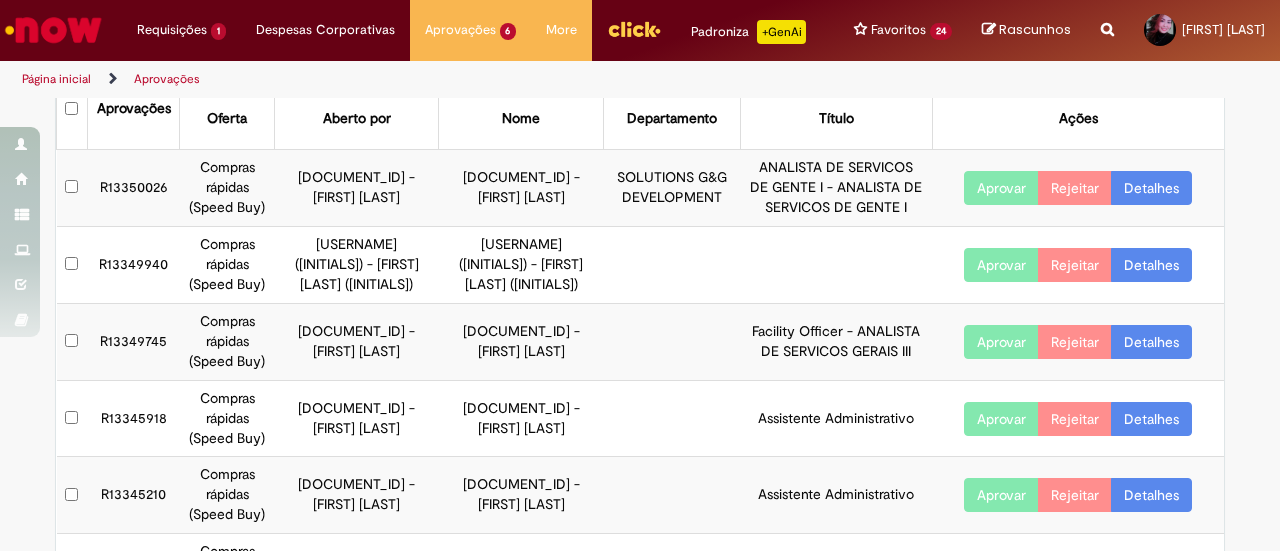 scroll, scrollTop: 100, scrollLeft: 0, axis: vertical 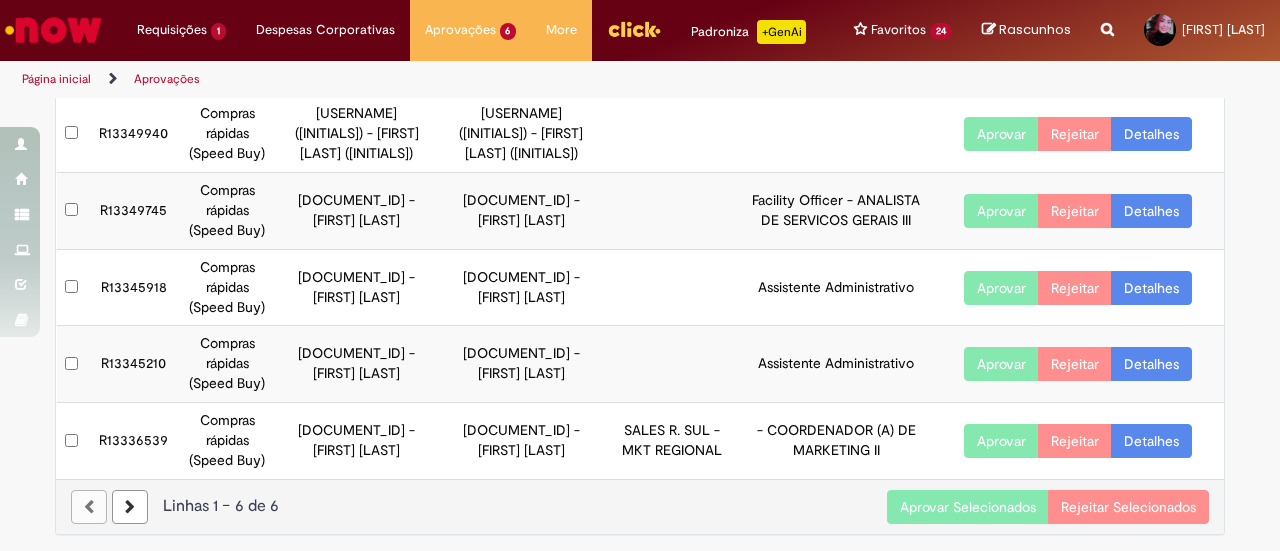 click on "Aprovar Selecionados" at bounding box center (968, 507) 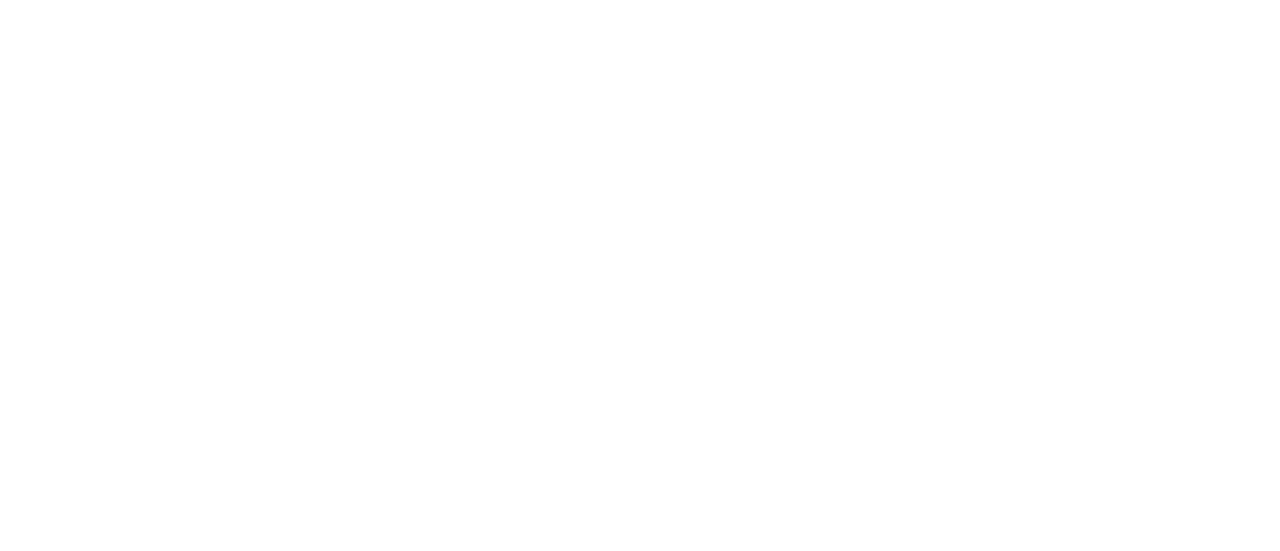 scroll, scrollTop: 0, scrollLeft: 0, axis: both 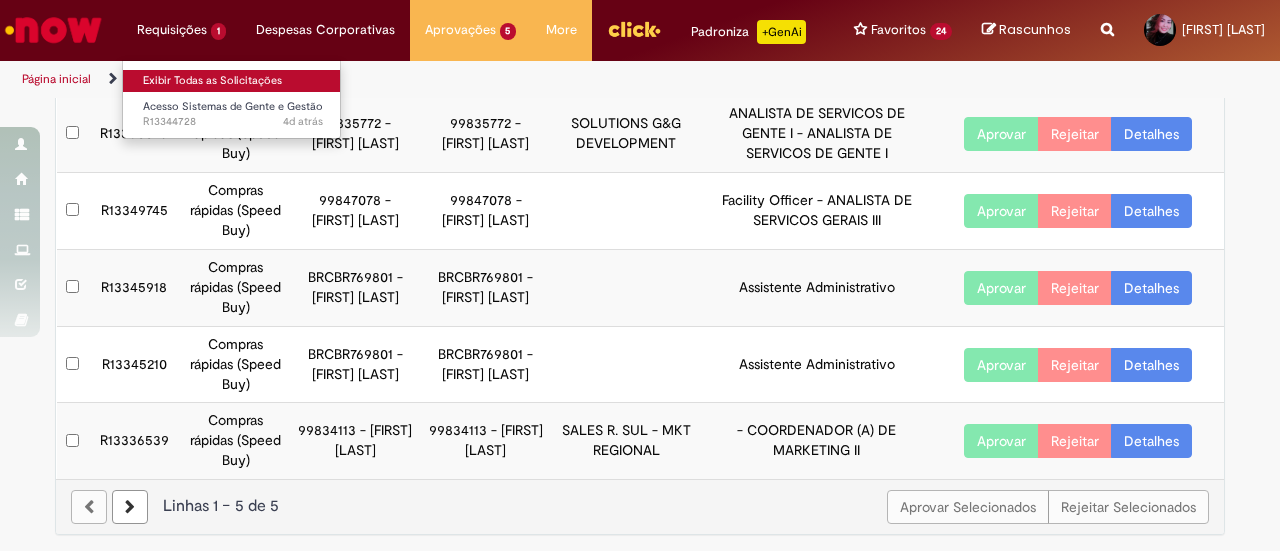 click on "Exibir Todas as Solicitações" at bounding box center (233, 81) 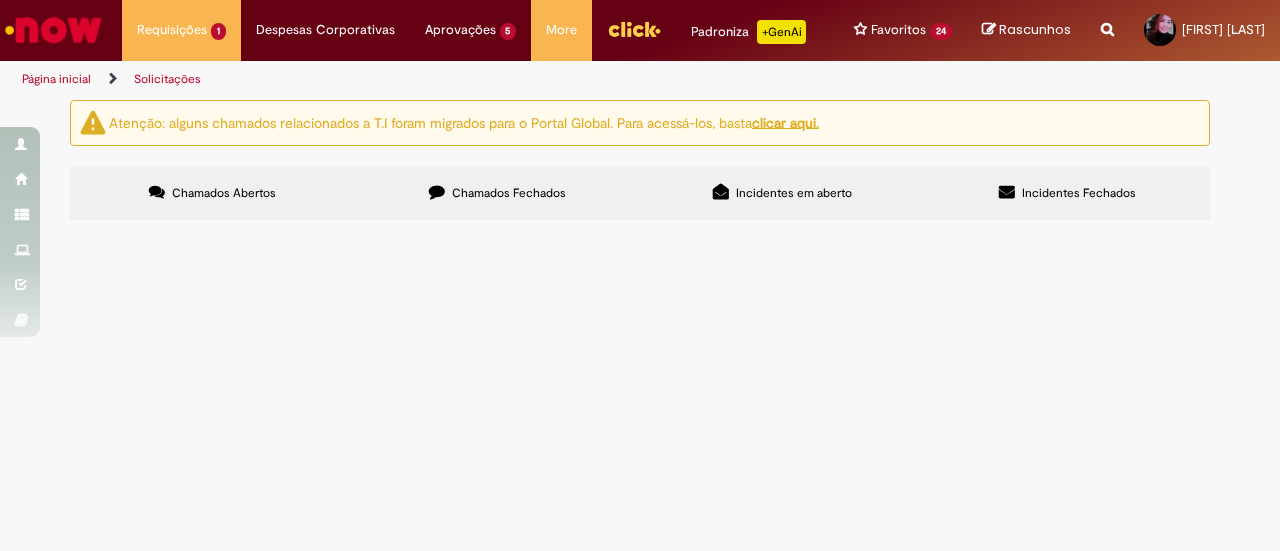 click on "Chamados Fechados" at bounding box center (497, 193) 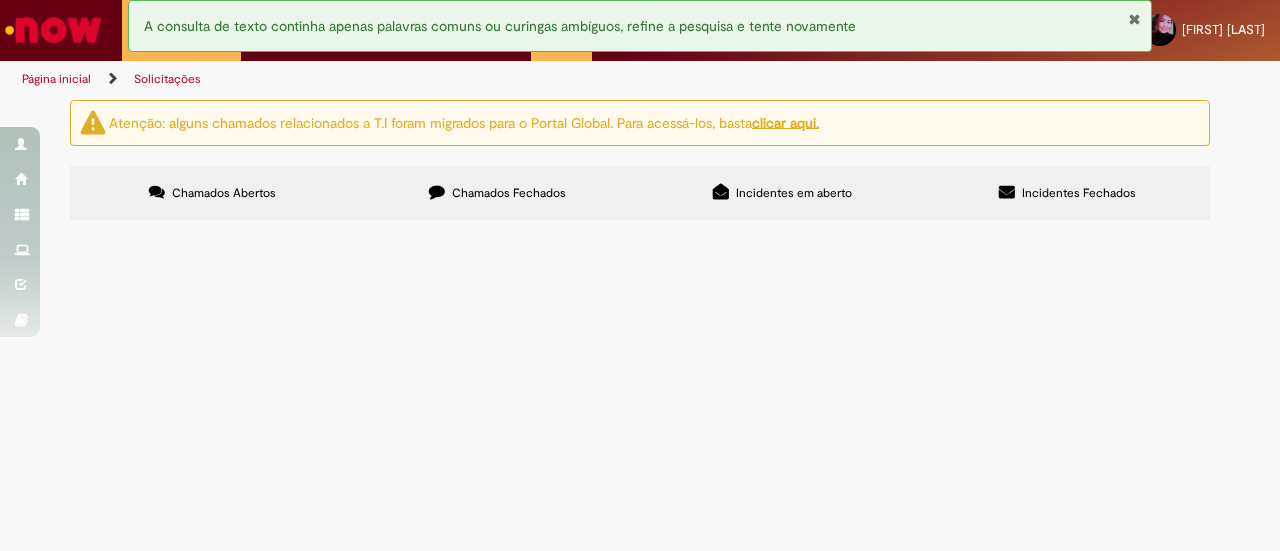click at bounding box center [0, 0] 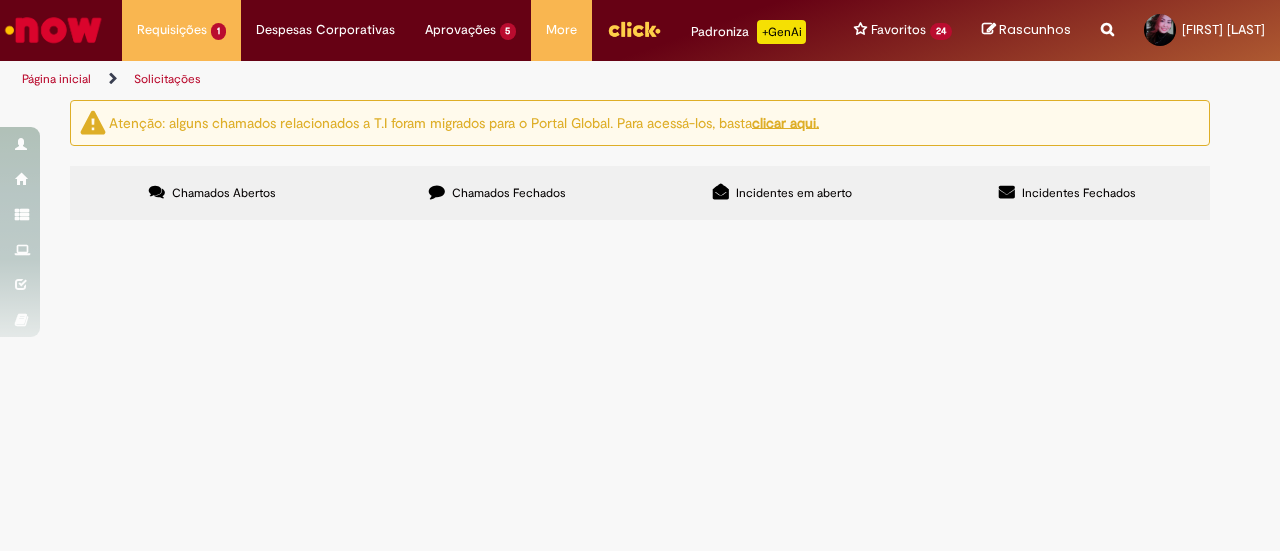 click on "Incidentes Fechados" at bounding box center [1067, 193] 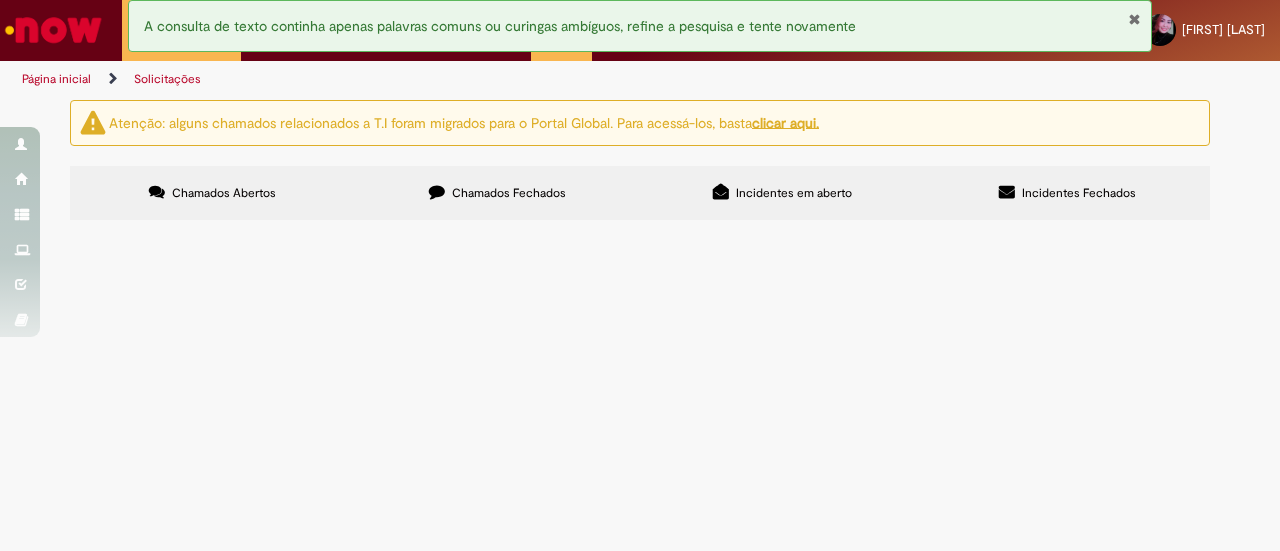 click on "Chamados Fechados" at bounding box center (497, 193) 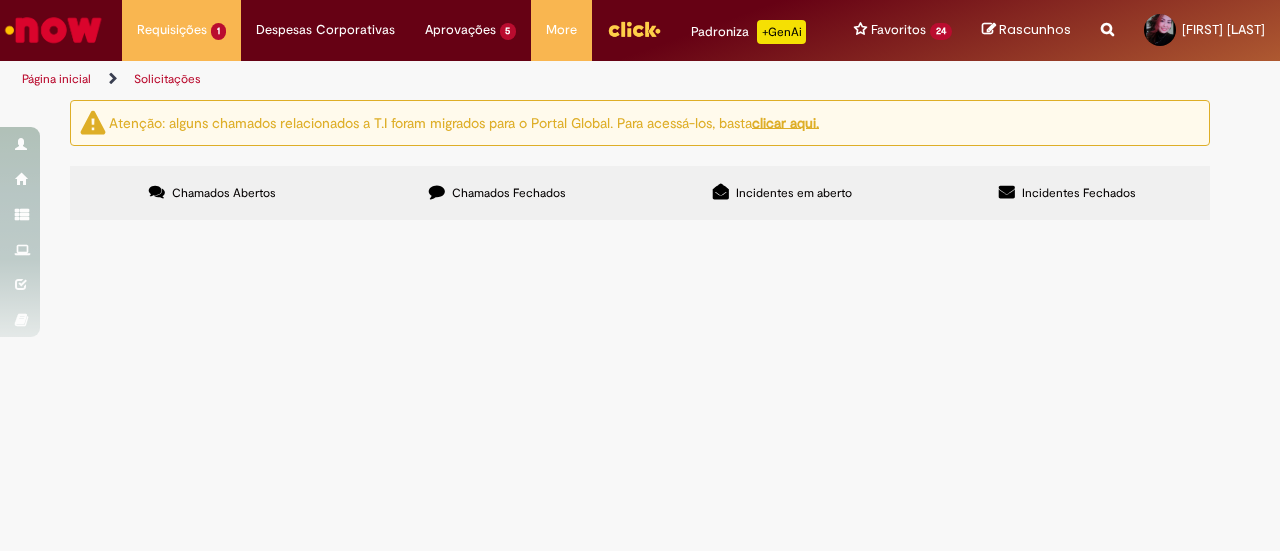 click at bounding box center (0, 0) 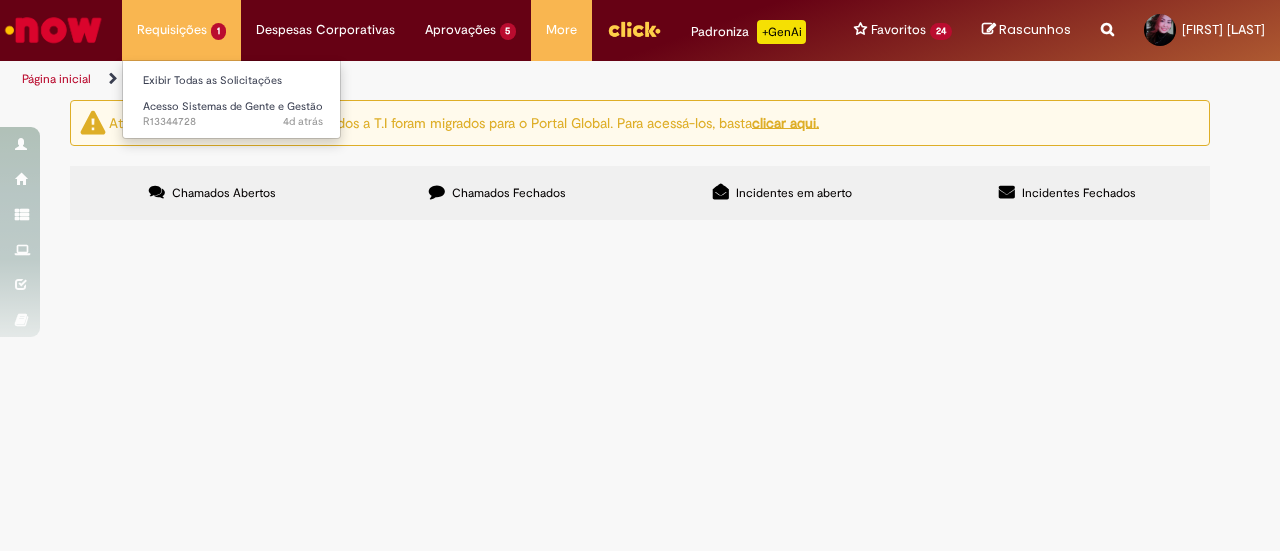 click on "Requisições   1
Exibir Todas as Solicitações
Acesso Sistemas de Gente e Gestão
4d atrás 4 dias atrás  R13344728" at bounding box center [181, 30] 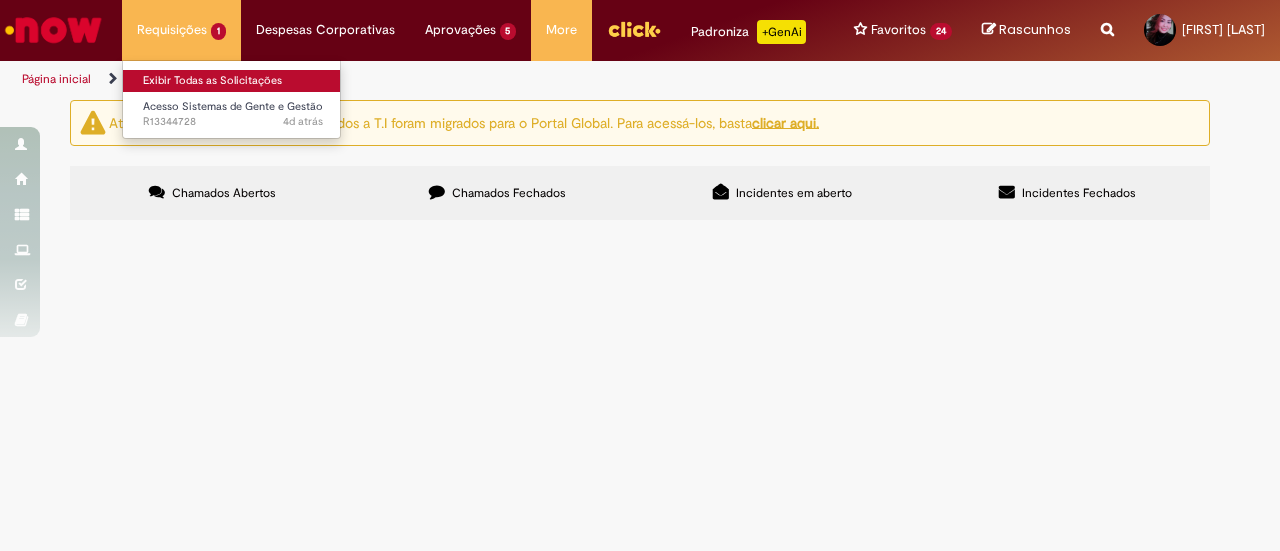 click on "Exibir Todas as Solicitações" at bounding box center (233, 81) 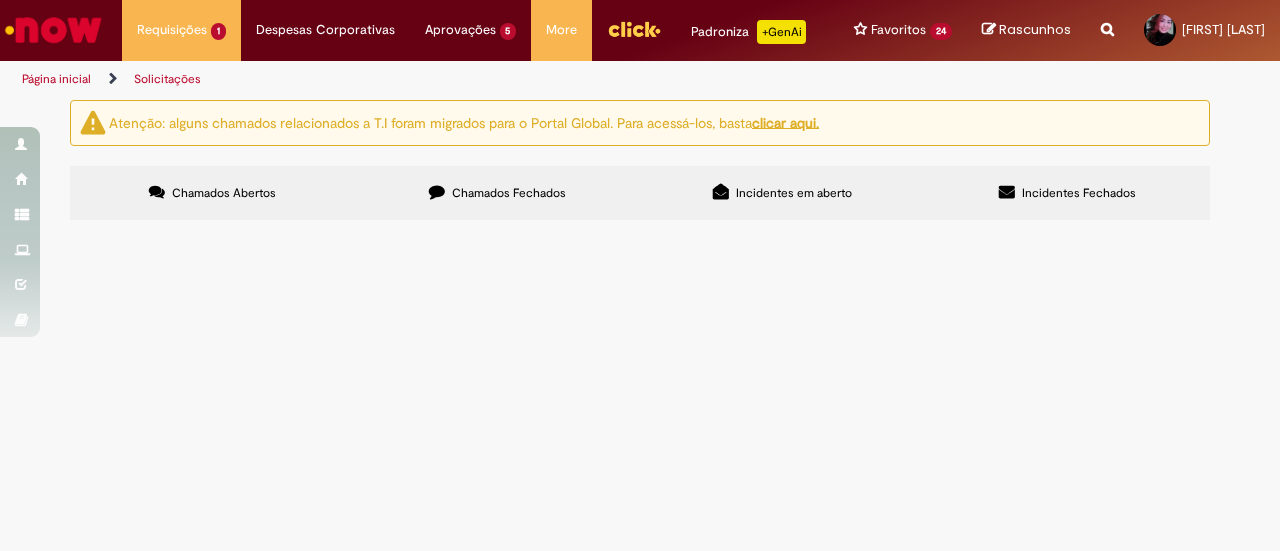 click on "Incidentes em aberto" at bounding box center [782, 193] 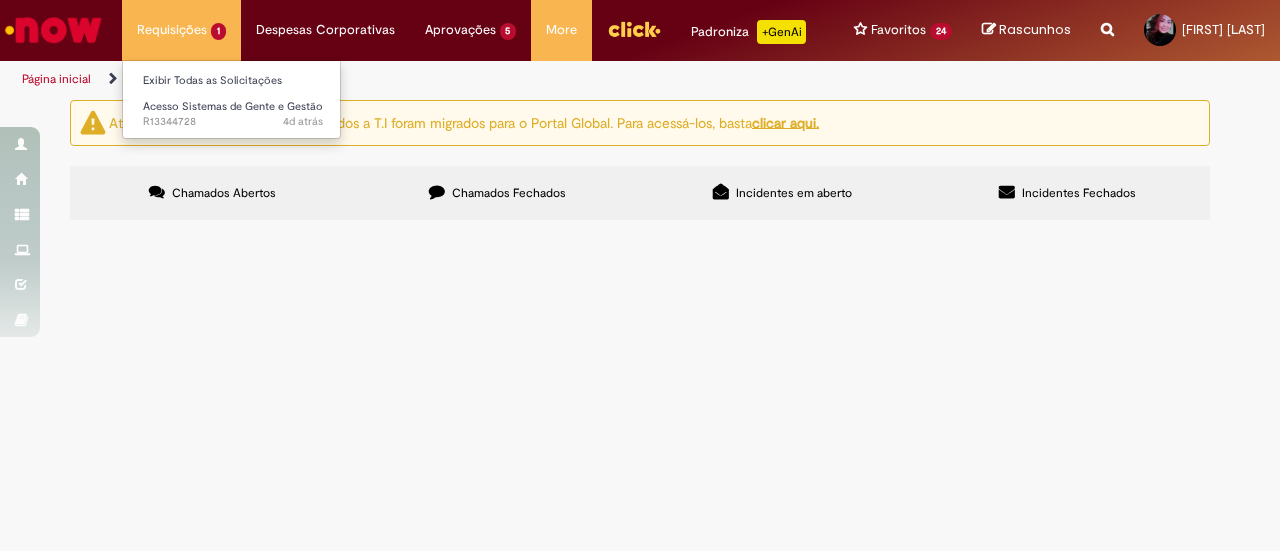 click on "Requisições   1
Exibir Todas as Solicitações
Acesso Sistemas de Gente e Gestão
4d atrás 4 dias atrás  R13344728" at bounding box center (181, 30) 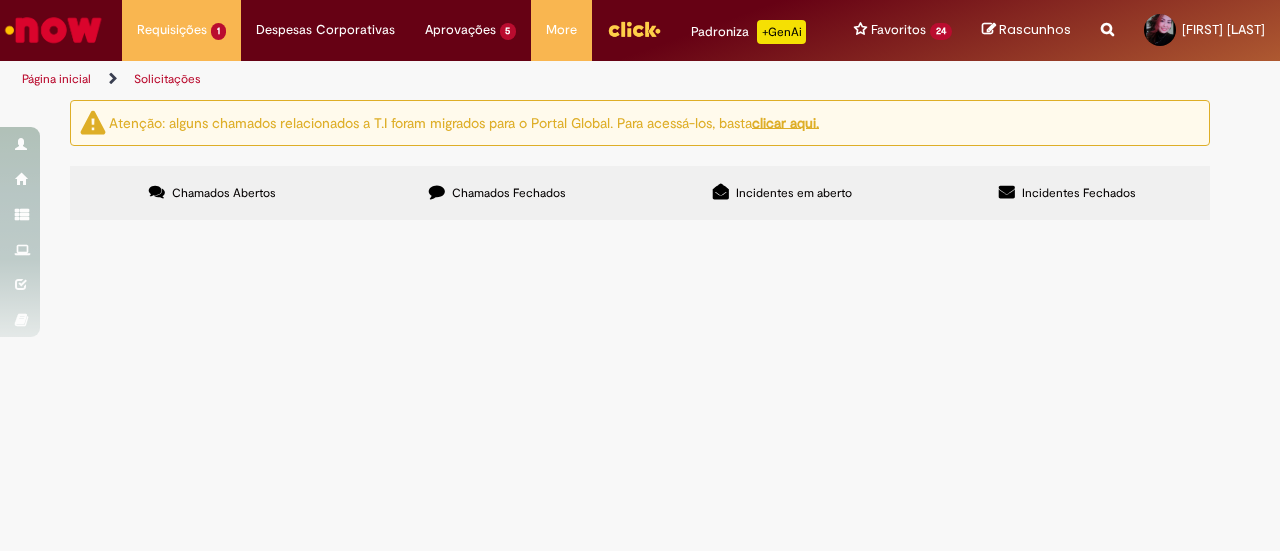 click at bounding box center (53, 30) 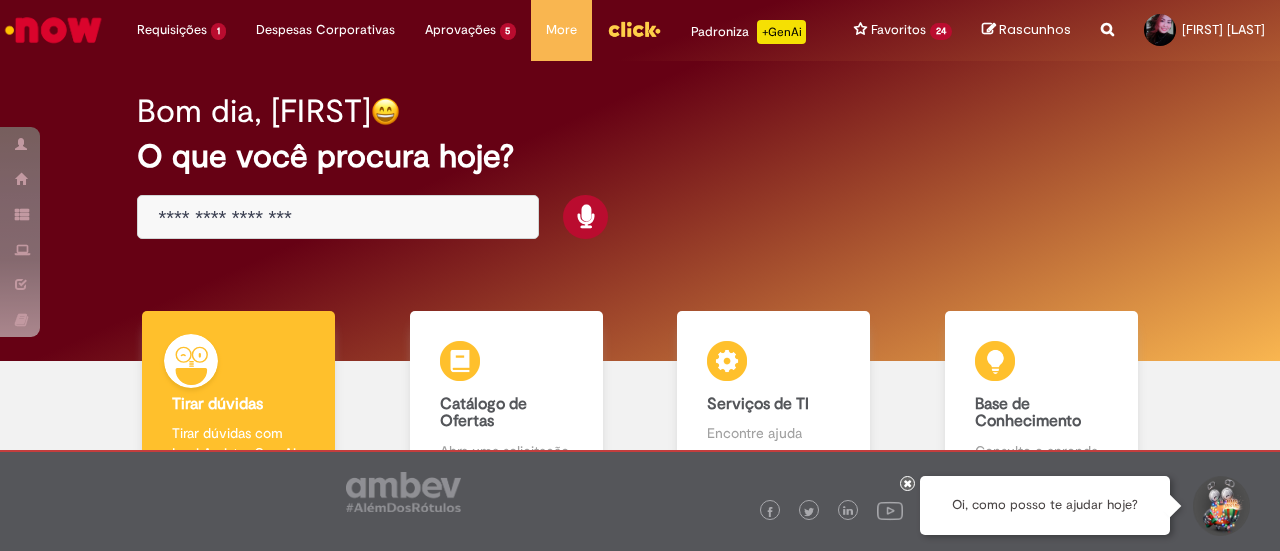 scroll, scrollTop: 0, scrollLeft: 0, axis: both 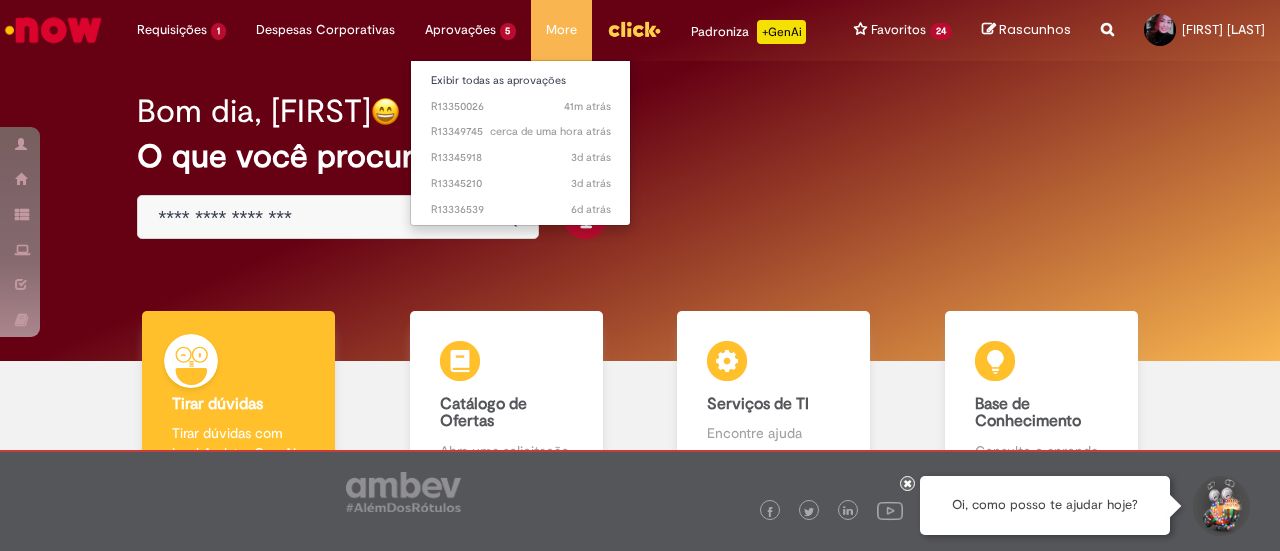 click on "Aprovações   5
Exibir todas as aprovações
41m atrás 41 minutos atrás  R13350026
cerca de uma hora atrás cerca de uma hora atrás  R13349745
3d atrás 3 dias atrás  R13345918
3d atrás 3 dias atrás  R13345210
6d atrás 6 dias atrás  R13336539" at bounding box center (181, 30) 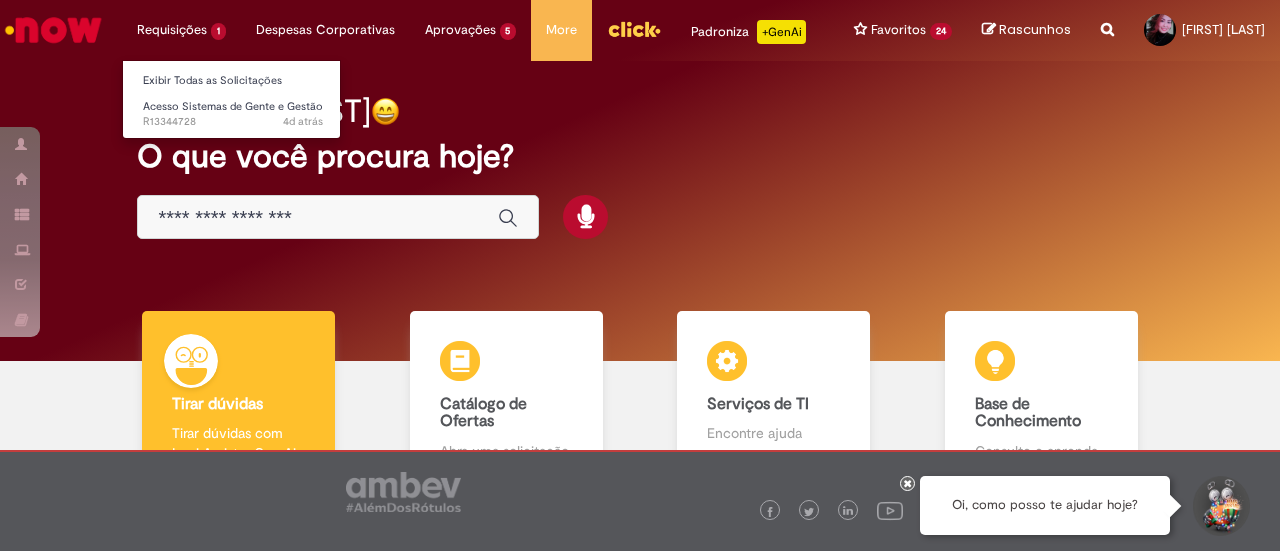 click on "Requisições   1
Exibir Todas as Solicitações
Acesso Sistemas de Gente e Gestão
4d atrás 4 dias atrás  R13344728" at bounding box center [181, 30] 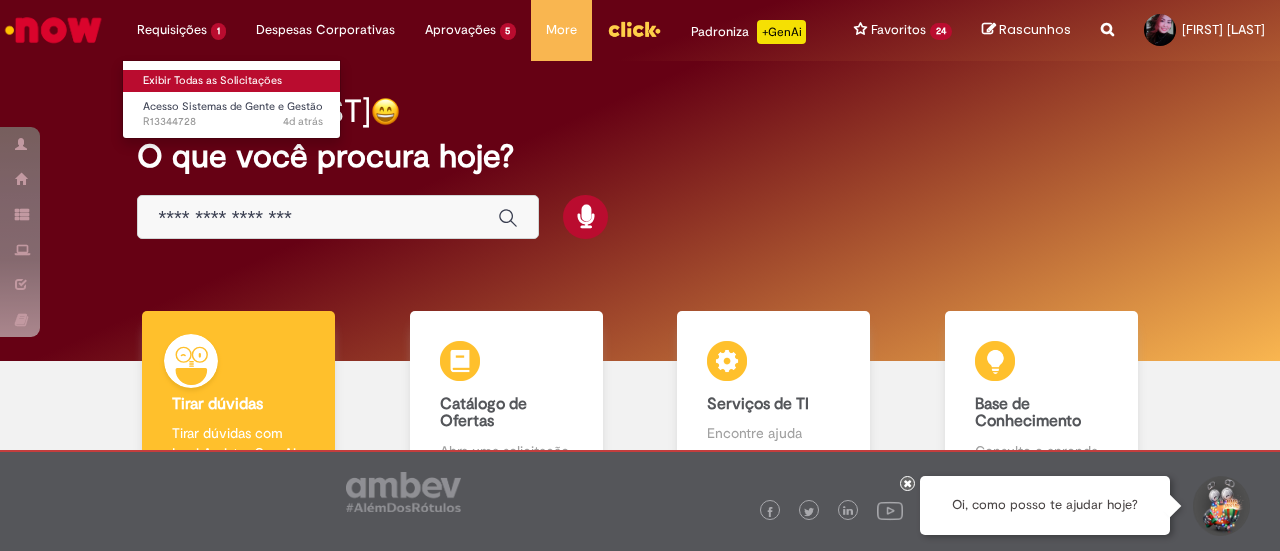 click on "Exibir Todas as Solicitações" at bounding box center (233, 81) 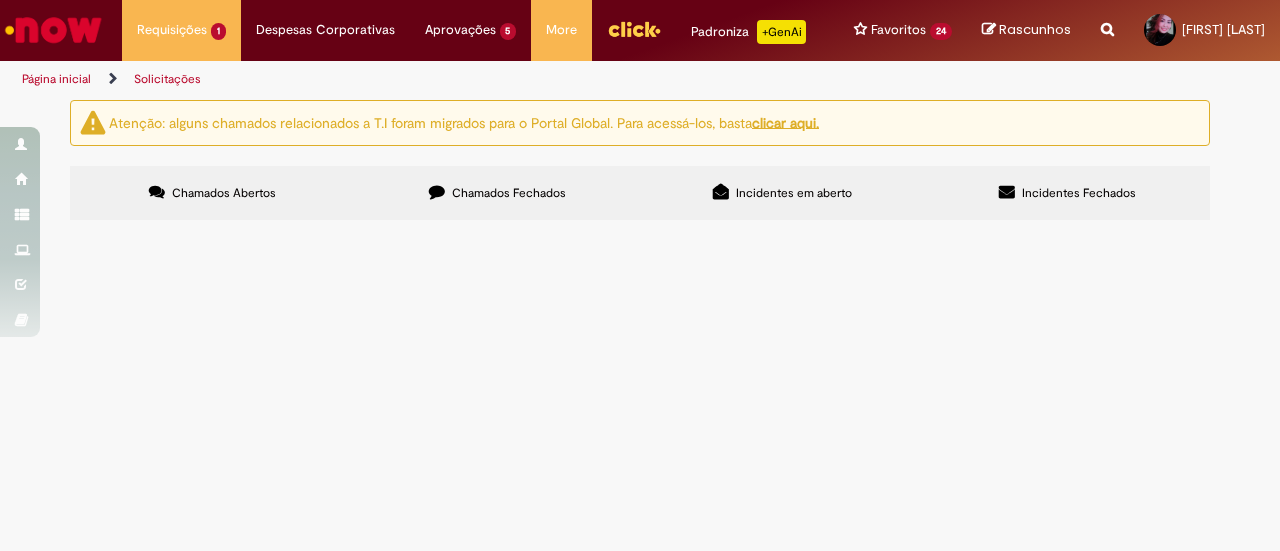 click on "Chamados Fechados" at bounding box center [497, 193] 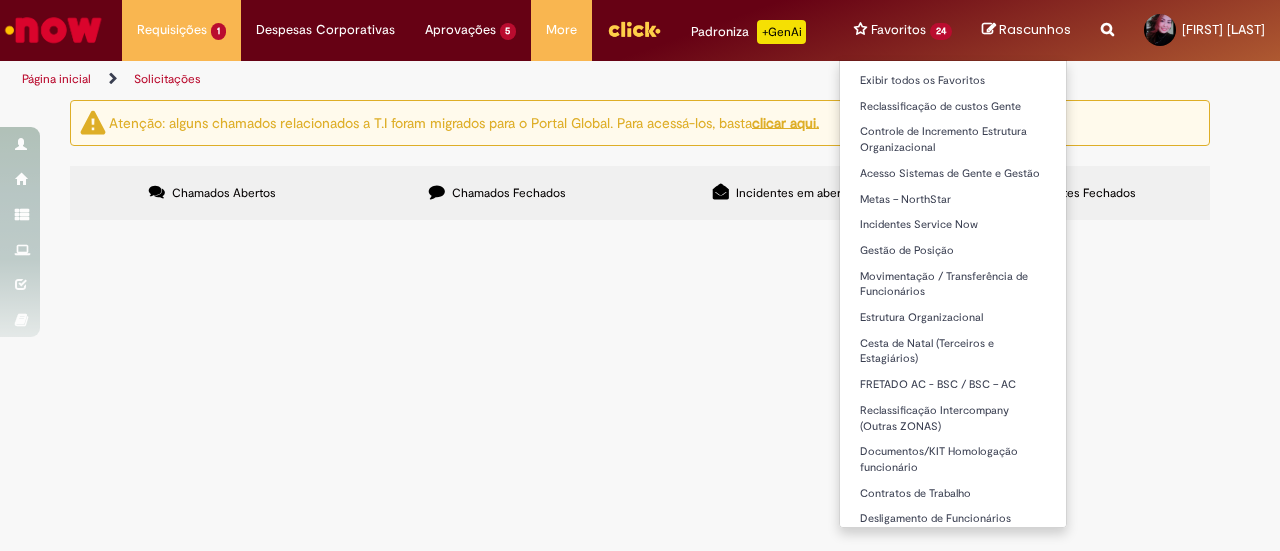 type on "**********" 